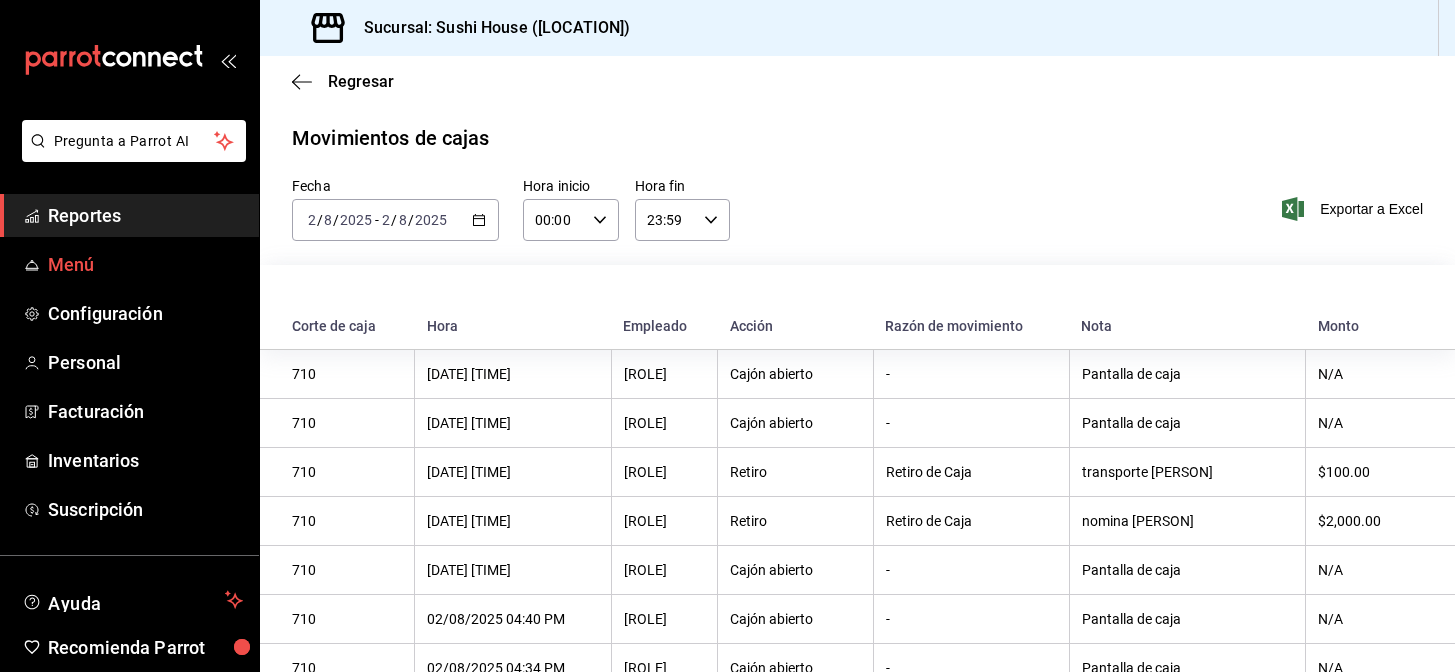 scroll, scrollTop: 0, scrollLeft: 0, axis: both 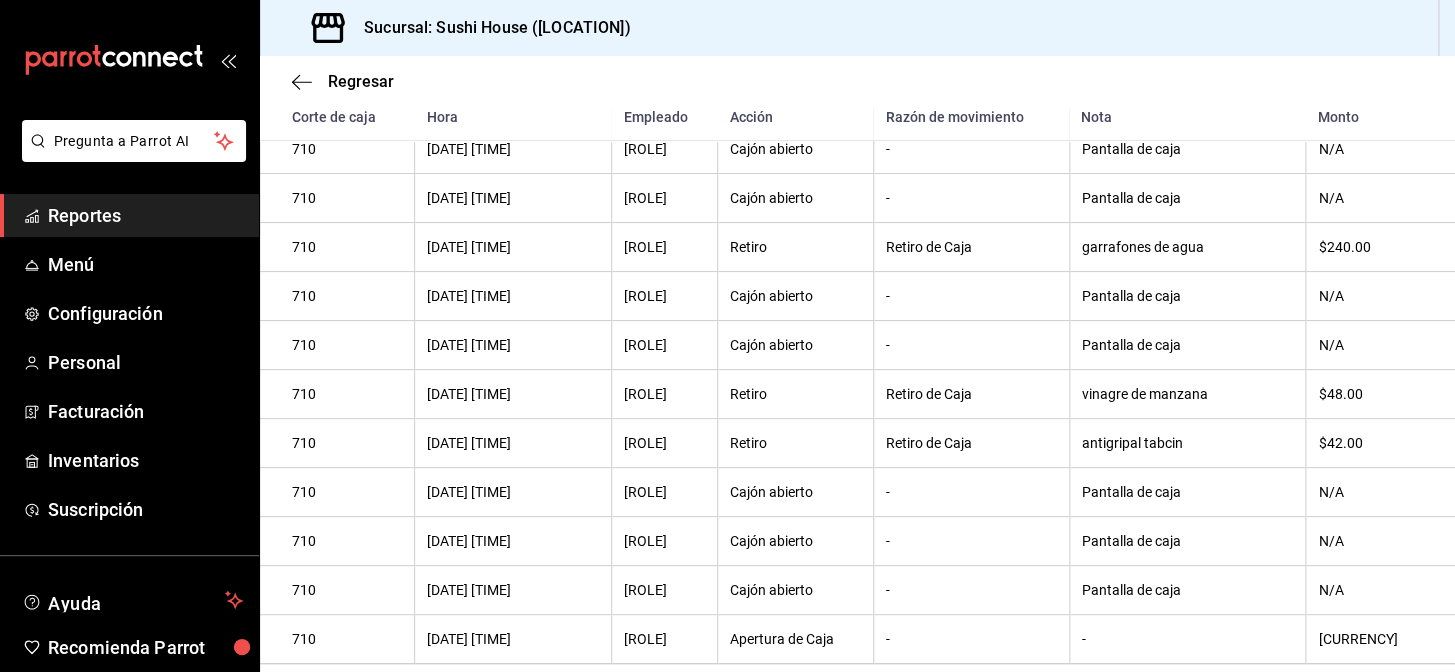 click on "Reportes" at bounding box center (129, 215) 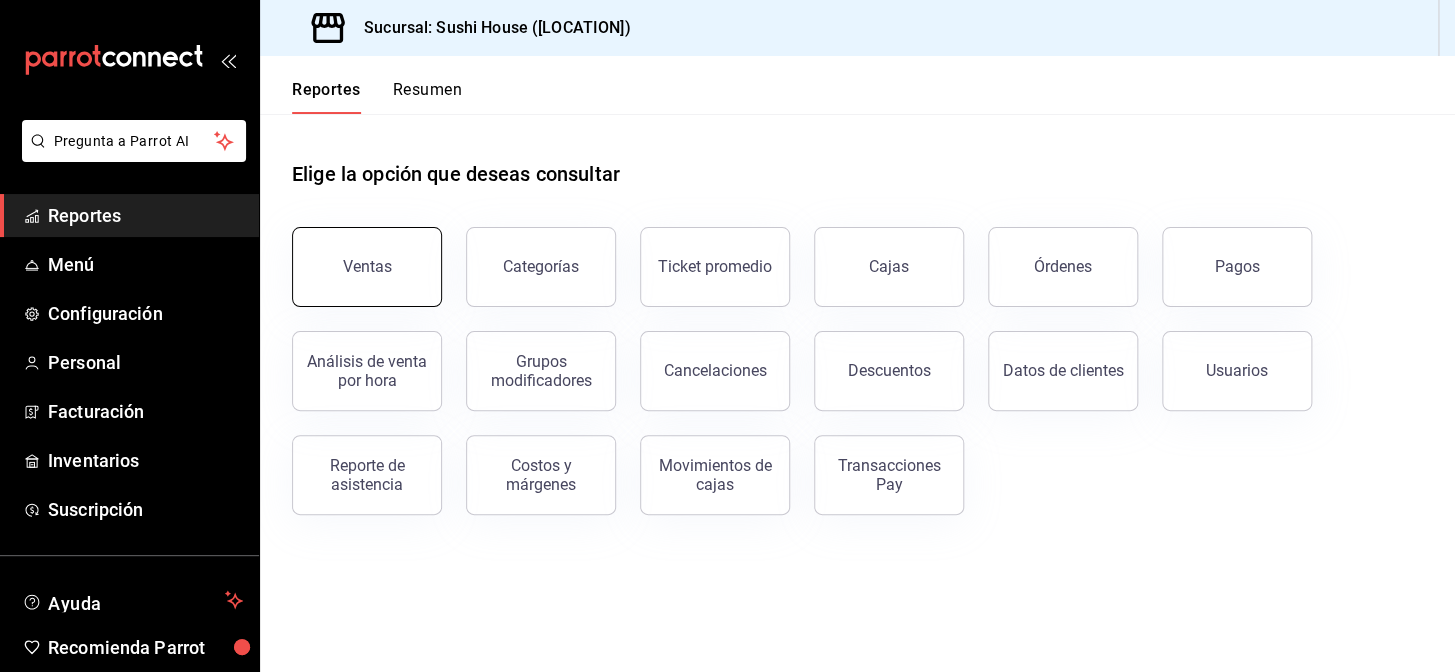 click on "Ventas" at bounding box center [367, 267] 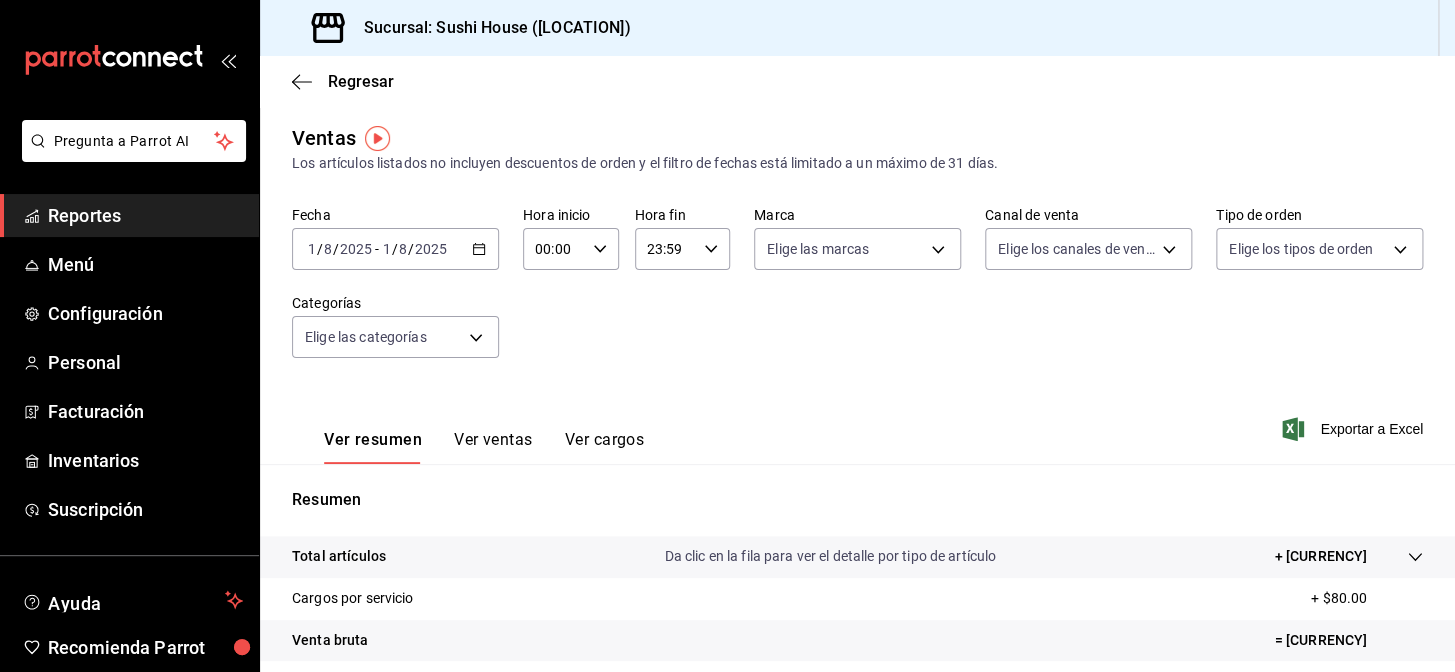 click on "2025-08-01 1 / 8 / 2025 - 2025-08-01 1 / 8 / 2025" at bounding box center [395, 249] 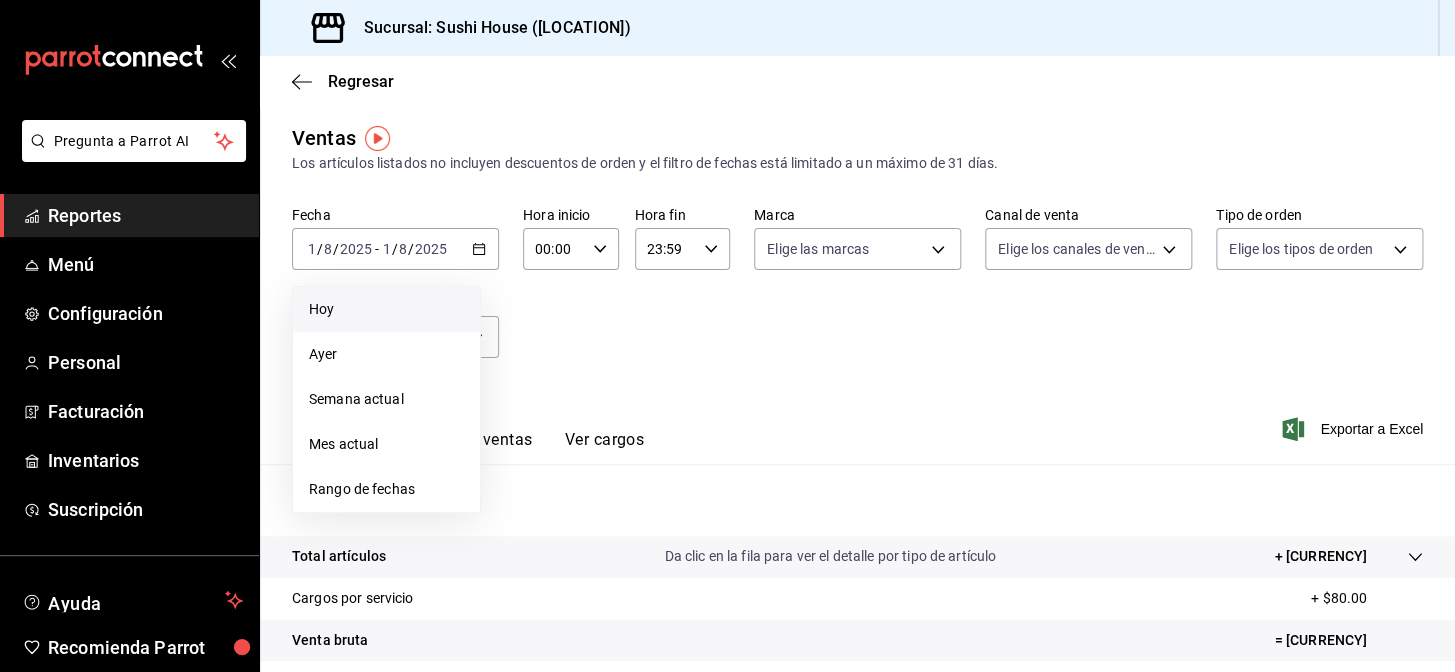 click on "Hoy" at bounding box center [386, 309] 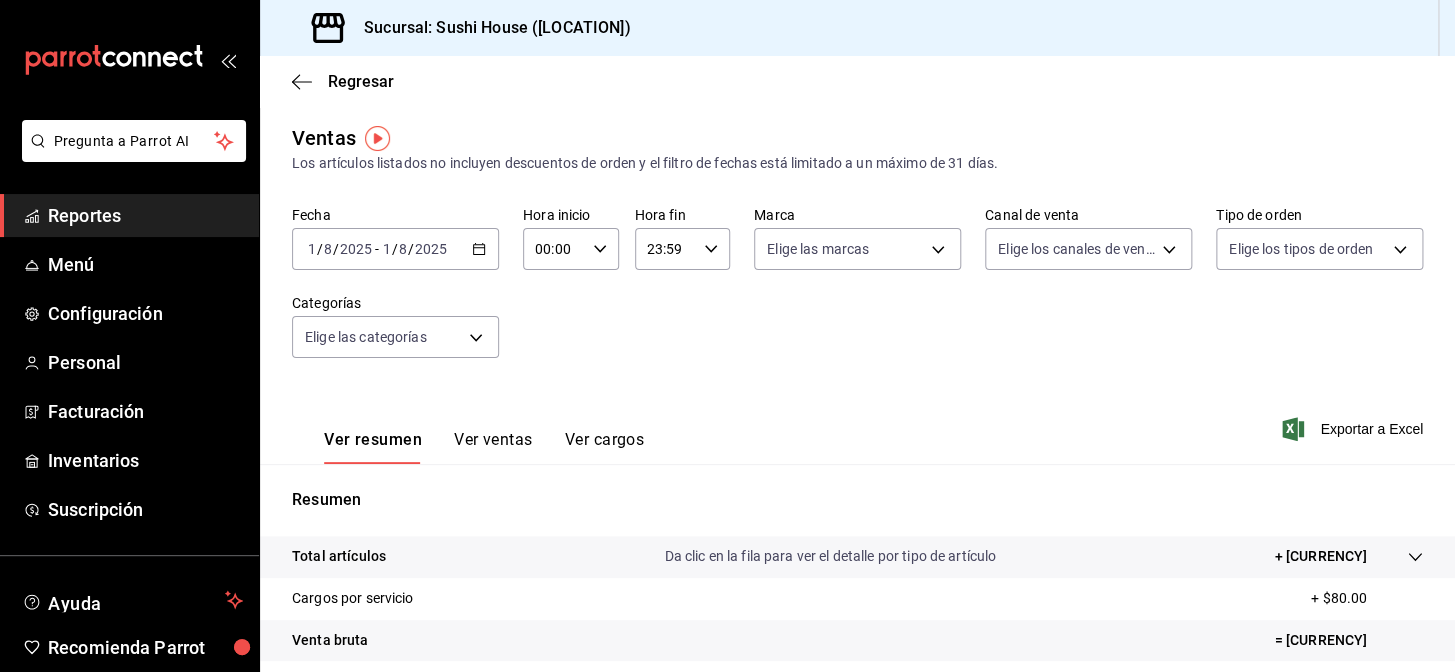 click 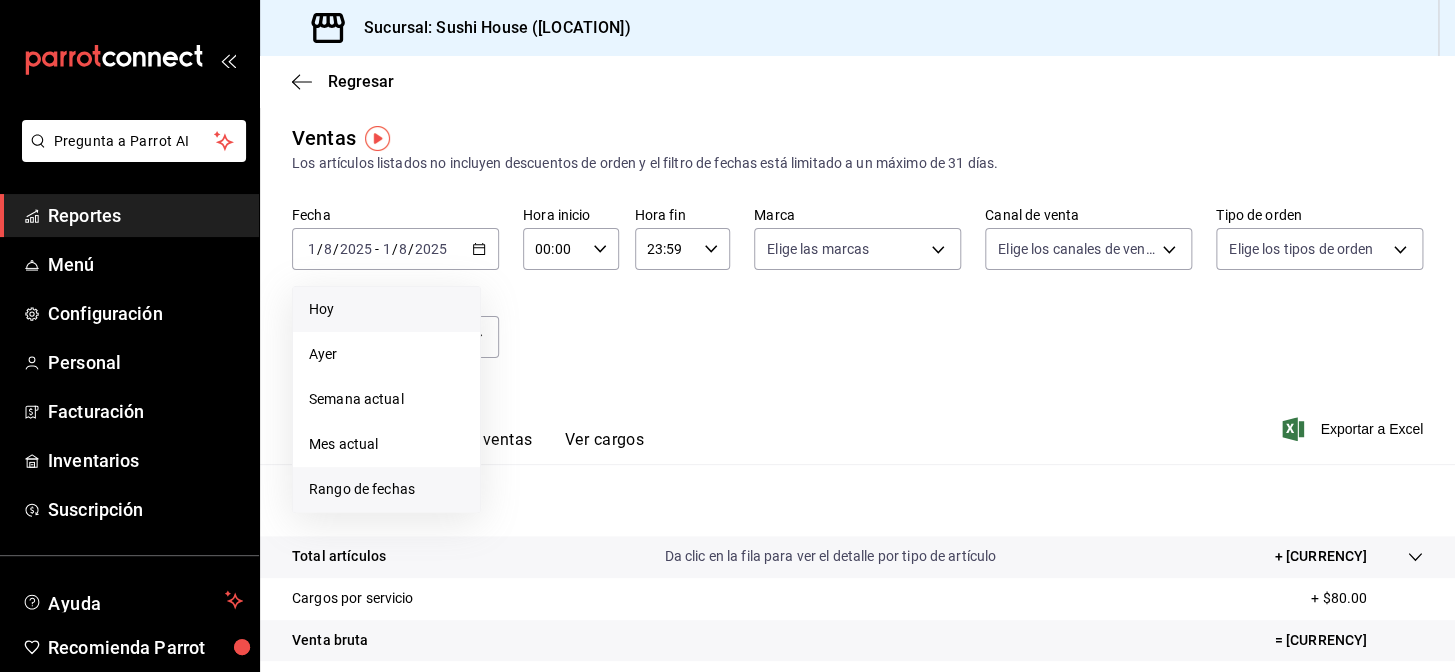 click on "Rango de fechas" at bounding box center (386, 489) 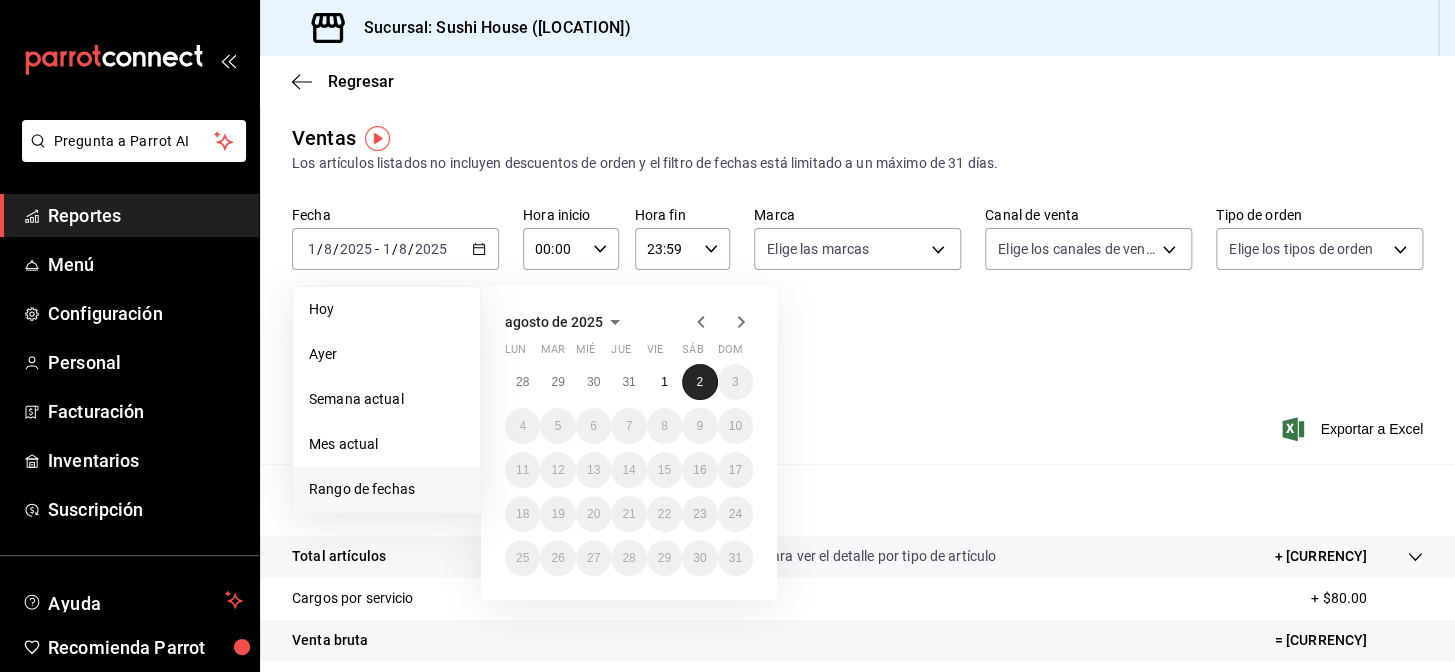 click on "2" at bounding box center (699, 382) 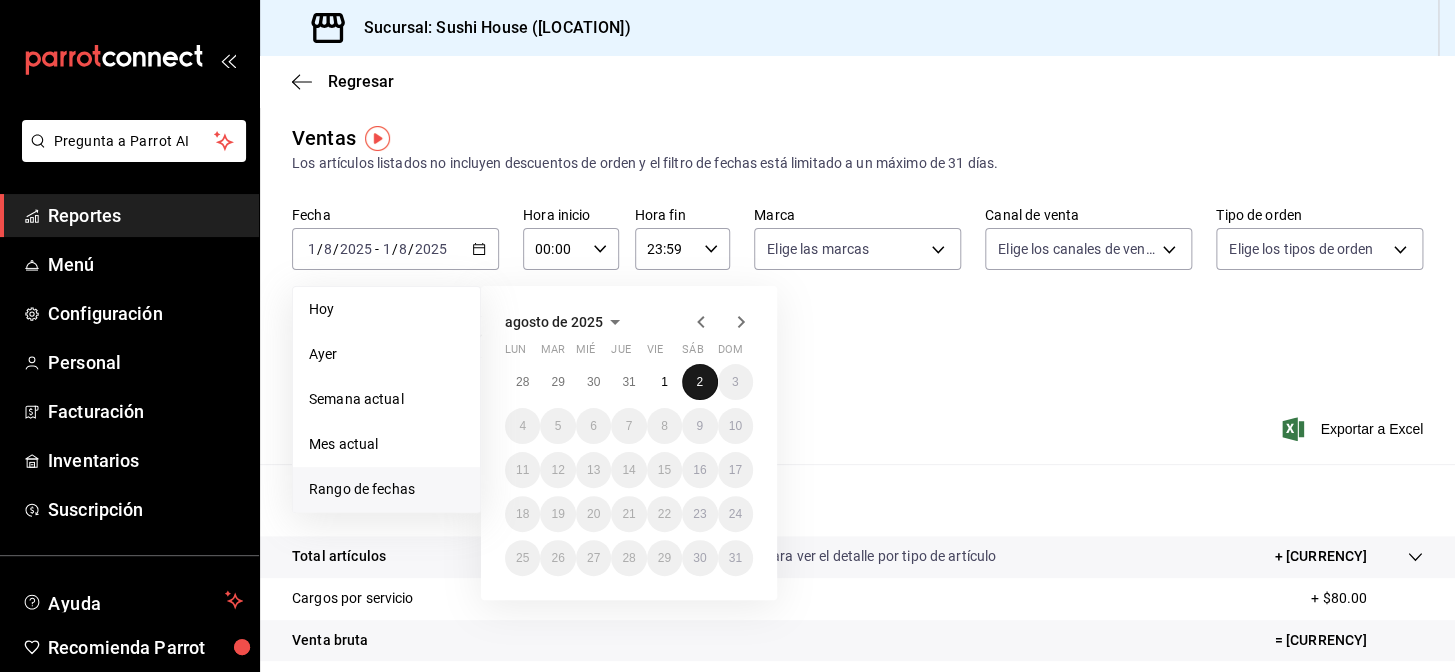 click on "2" at bounding box center [699, 382] 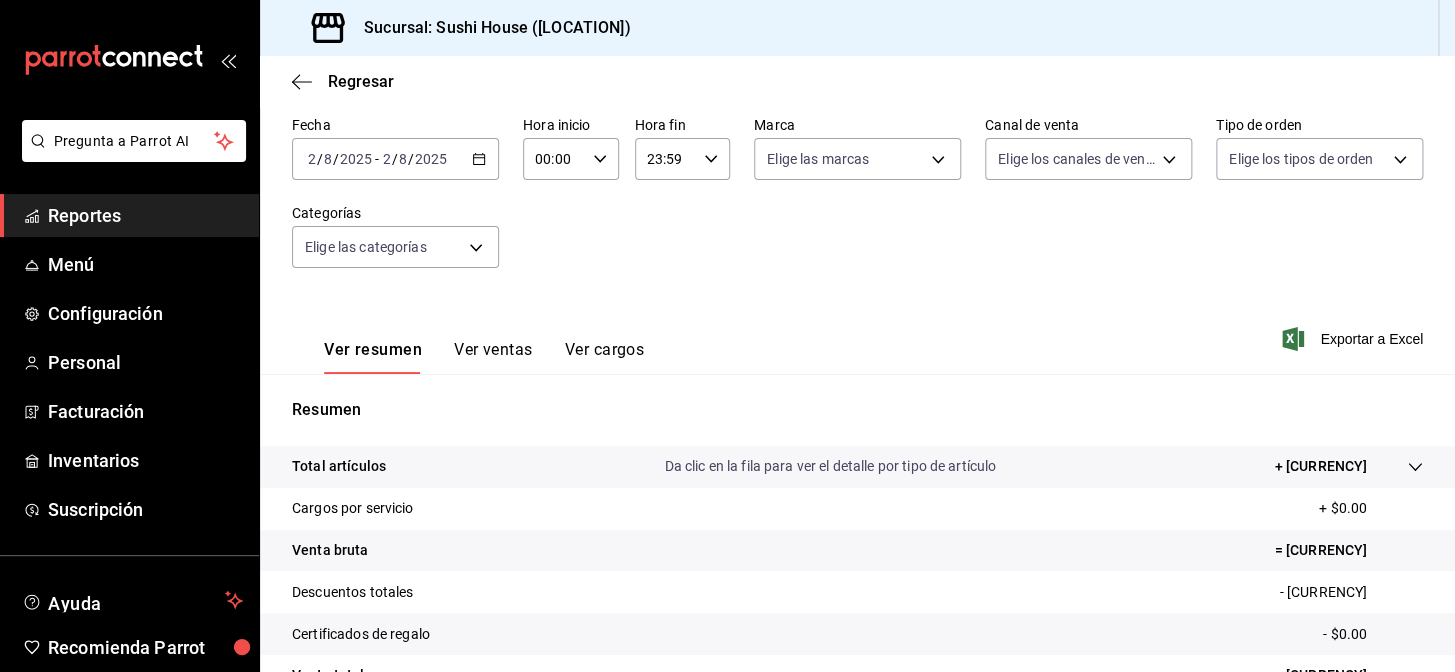scroll, scrollTop: 0, scrollLeft: 0, axis: both 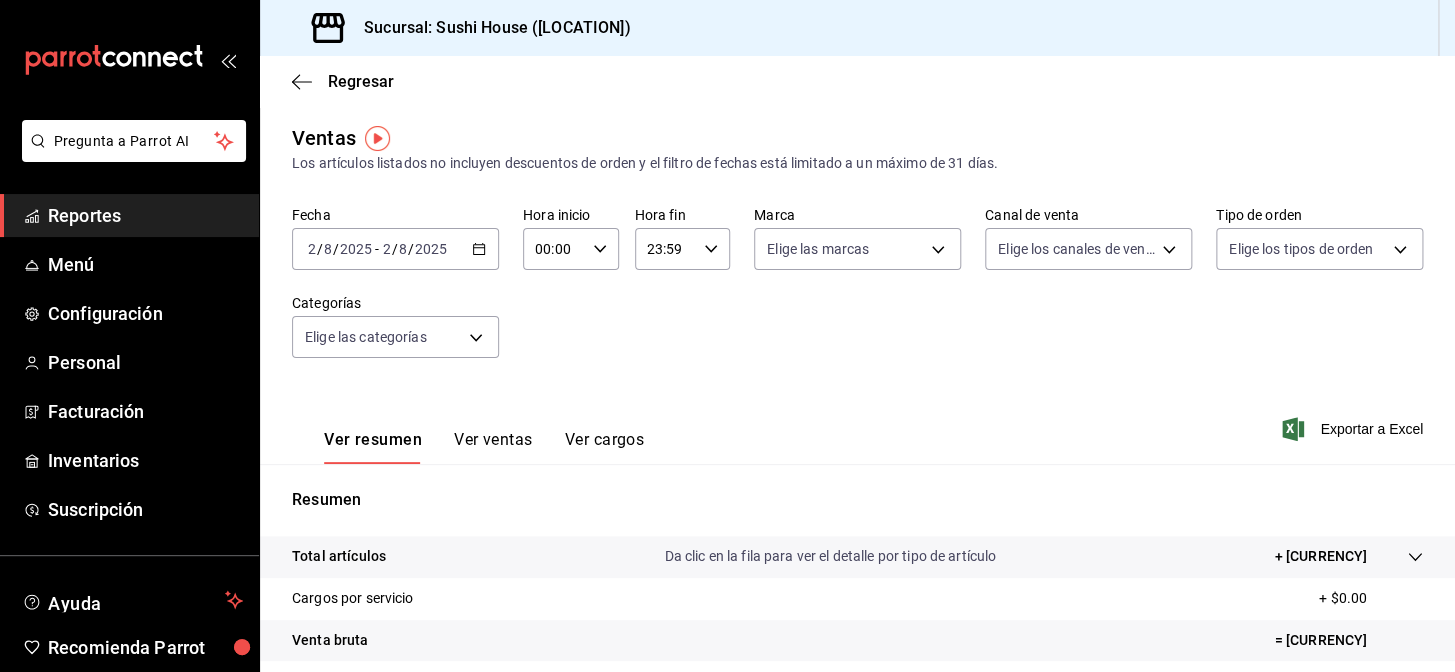click on "Reportes" at bounding box center [129, 215] 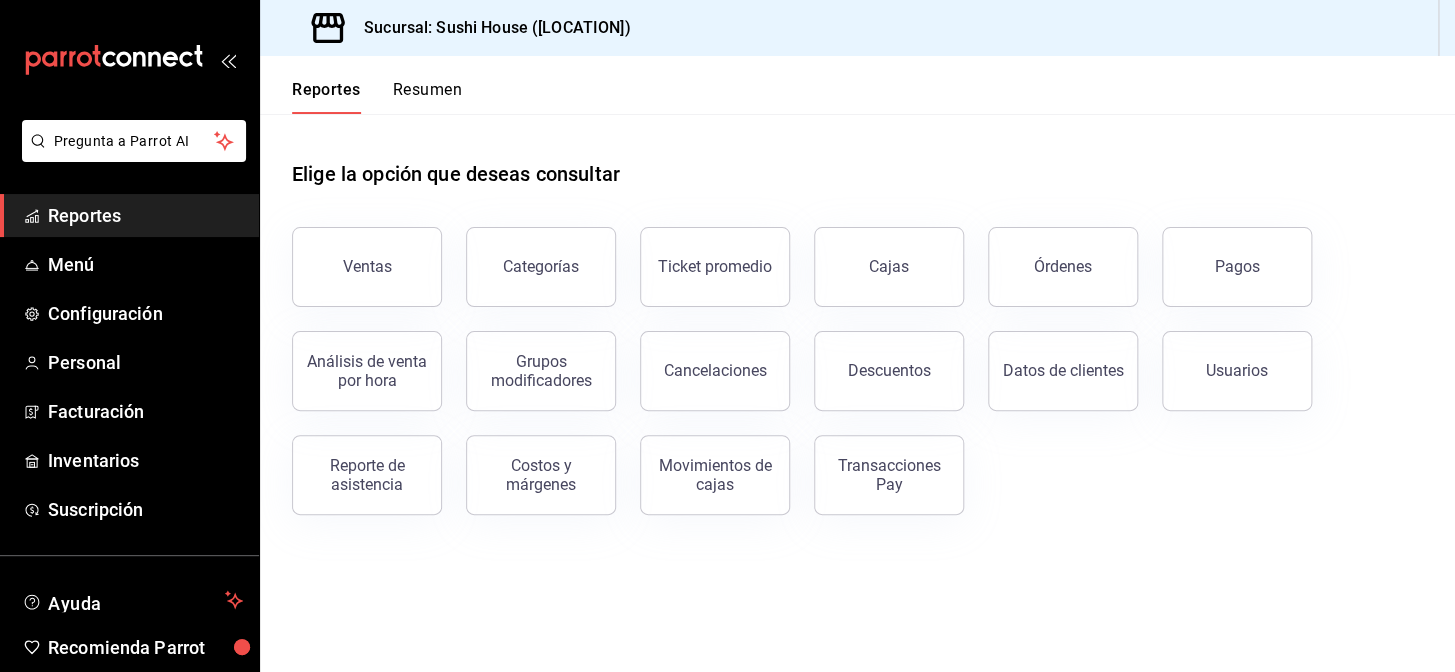 click on "Resumen" at bounding box center (427, 97) 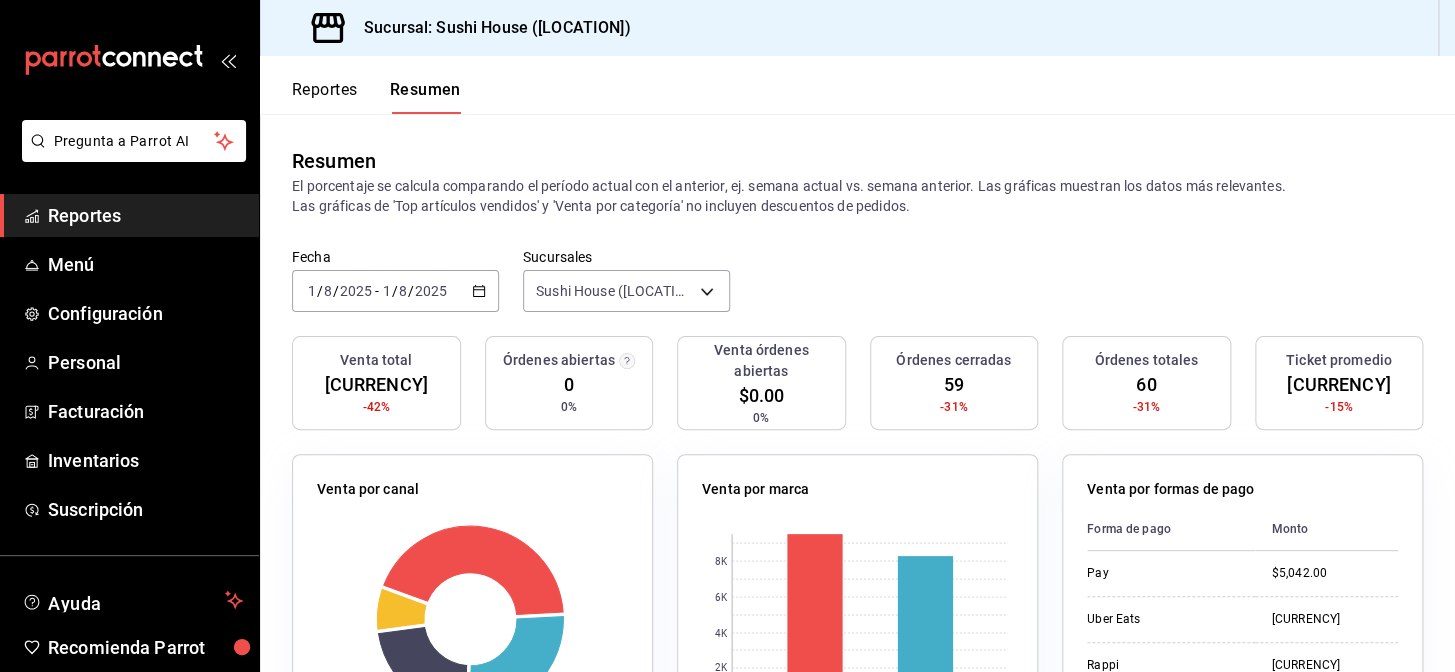 click on "Reportes" at bounding box center [145, 215] 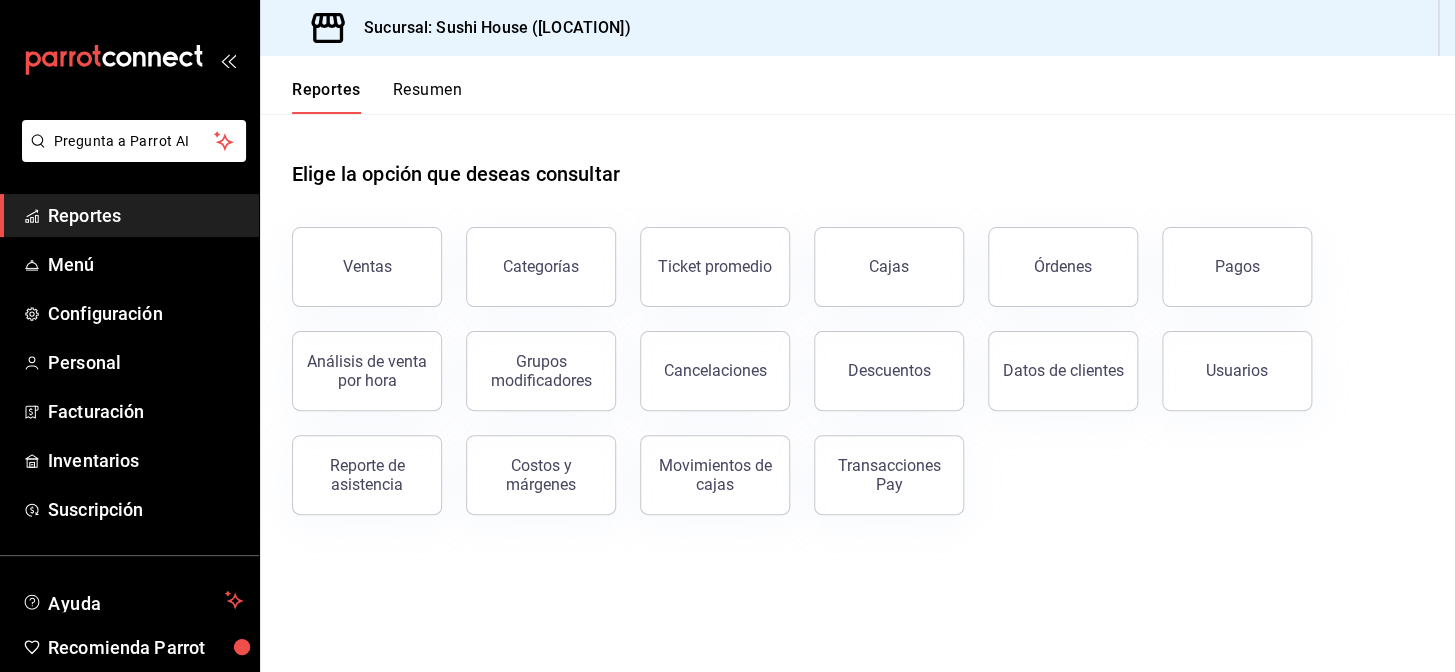 click on "Resumen" at bounding box center [427, 97] 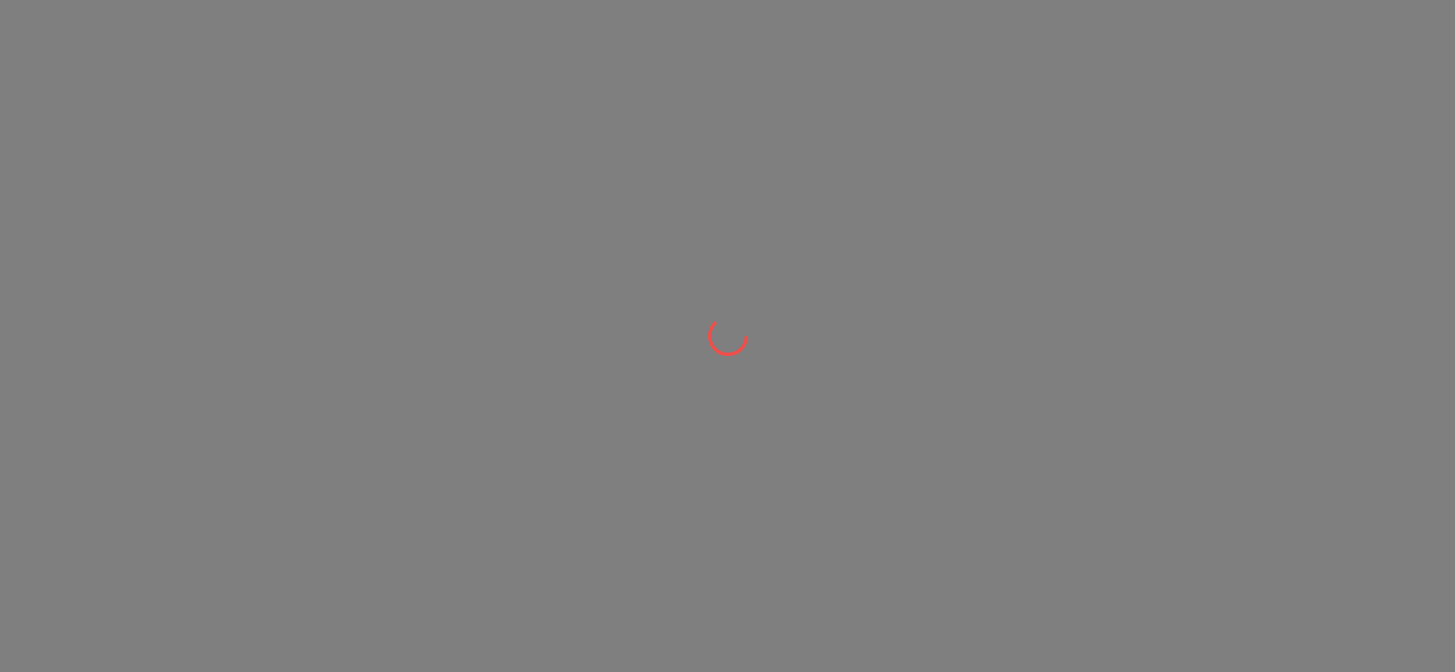 scroll, scrollTop: 0, scrollLeft: 0, axis: both 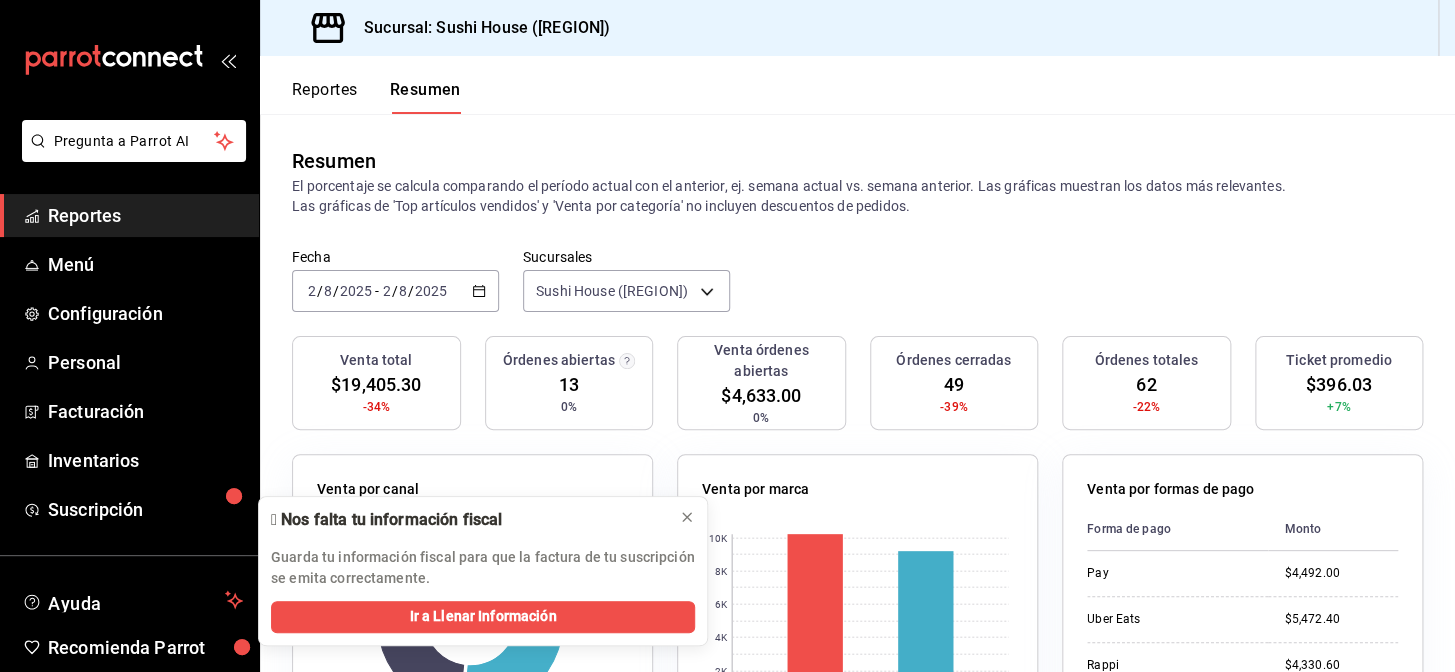 click on "Reportes" at bounding box center [129, 215] 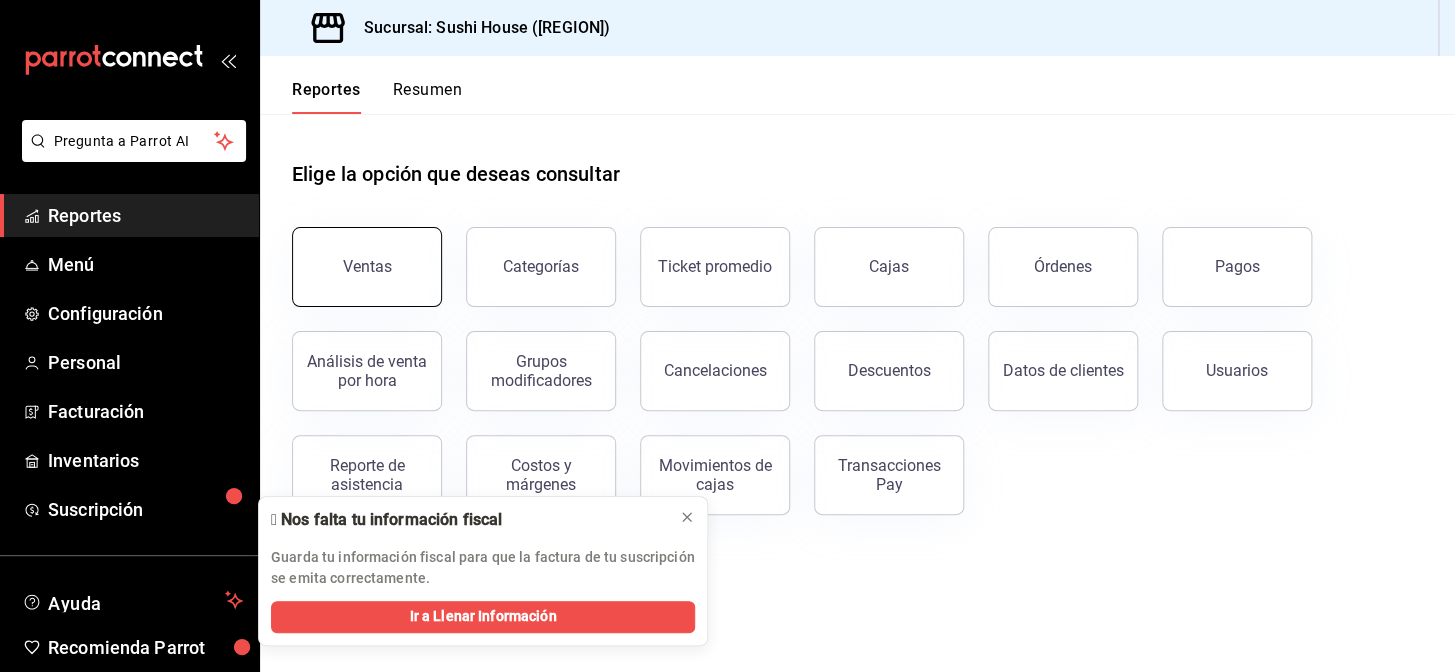 click on "Ventas" at bounding box center (367, 267) 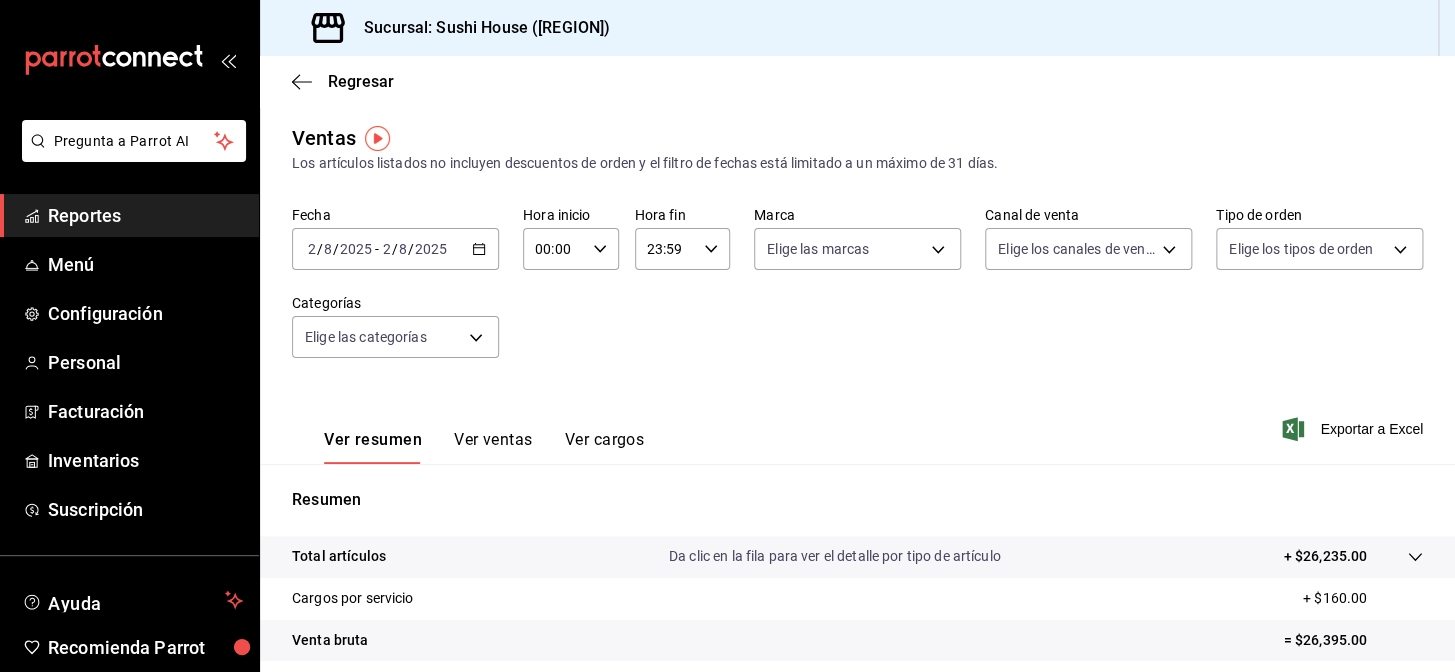 click on "Fecha 2025-08-02 2 / 8 / 2025 - 2025-08-02 2 / 8 / 2025 Hora inicio 00:00 Hora inicio Hora fin 23:59 Hora fin Marca Elige las marcas Canal de venta Elige los canales de venta Tipo de orden Elige los tipos de orden Categorías Elige las categorías" at bounding box center (857, 294) 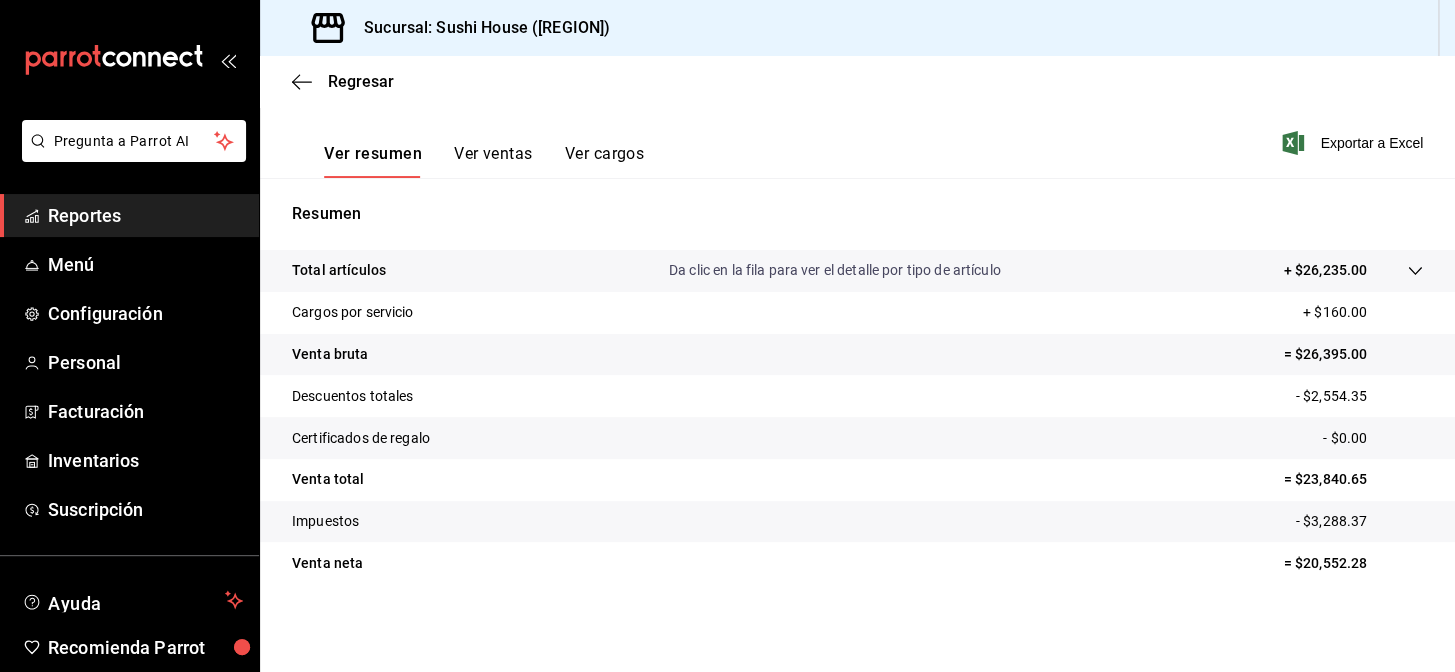 scroll, scrollTop: 0, scrollLeft: 0, axis: both 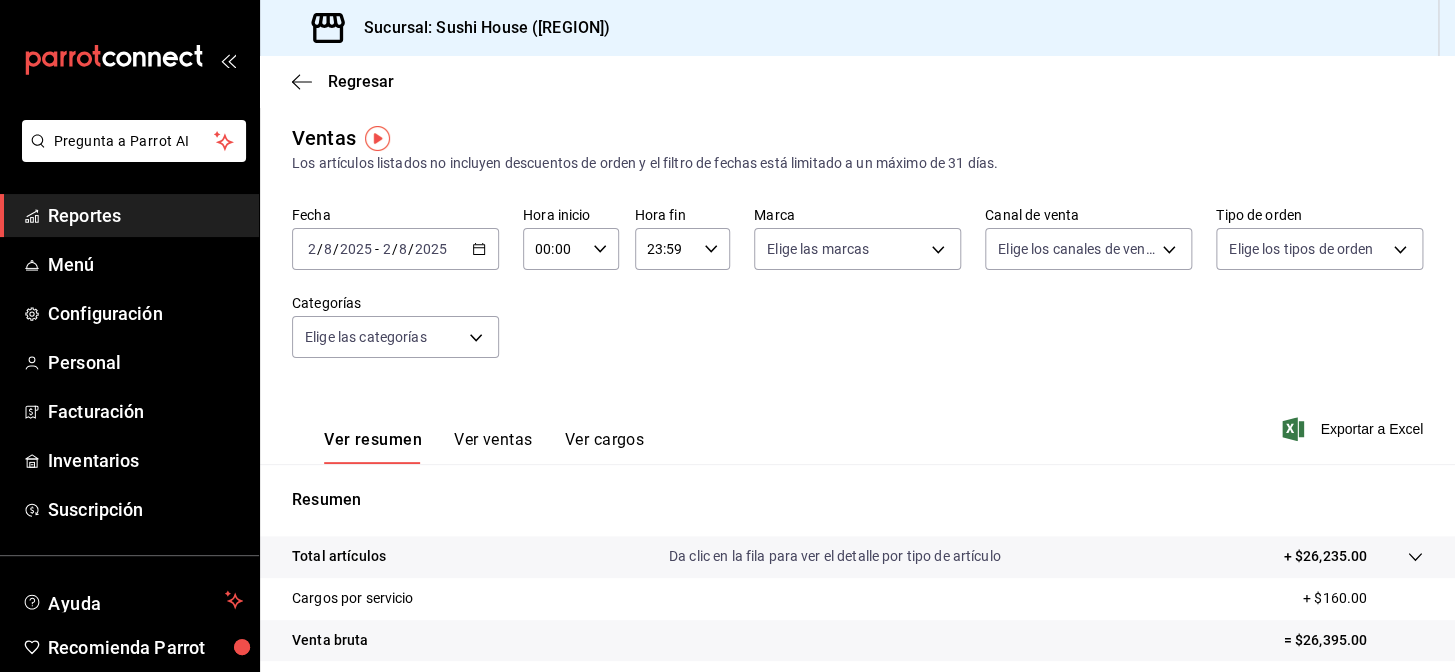 click on "Reportes" at bounding box center [145, 215] 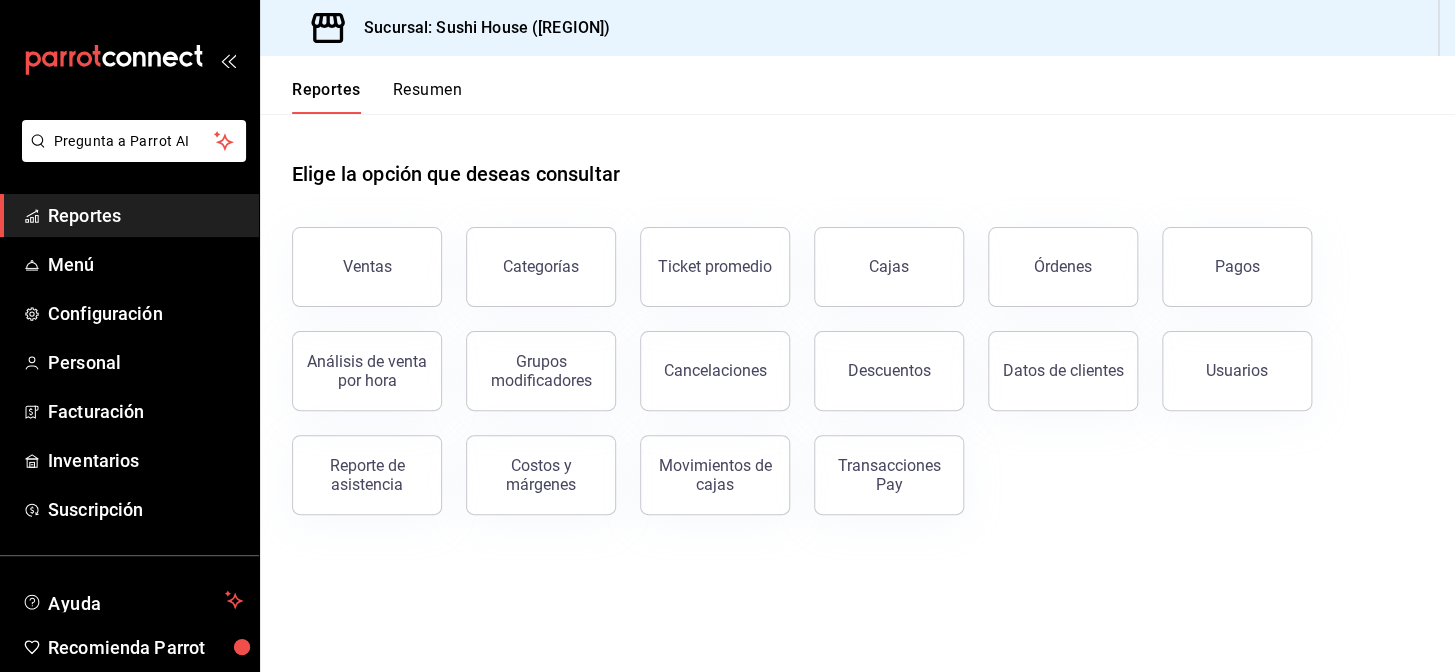 click on "Resumen" at bounding box center (427, 97) 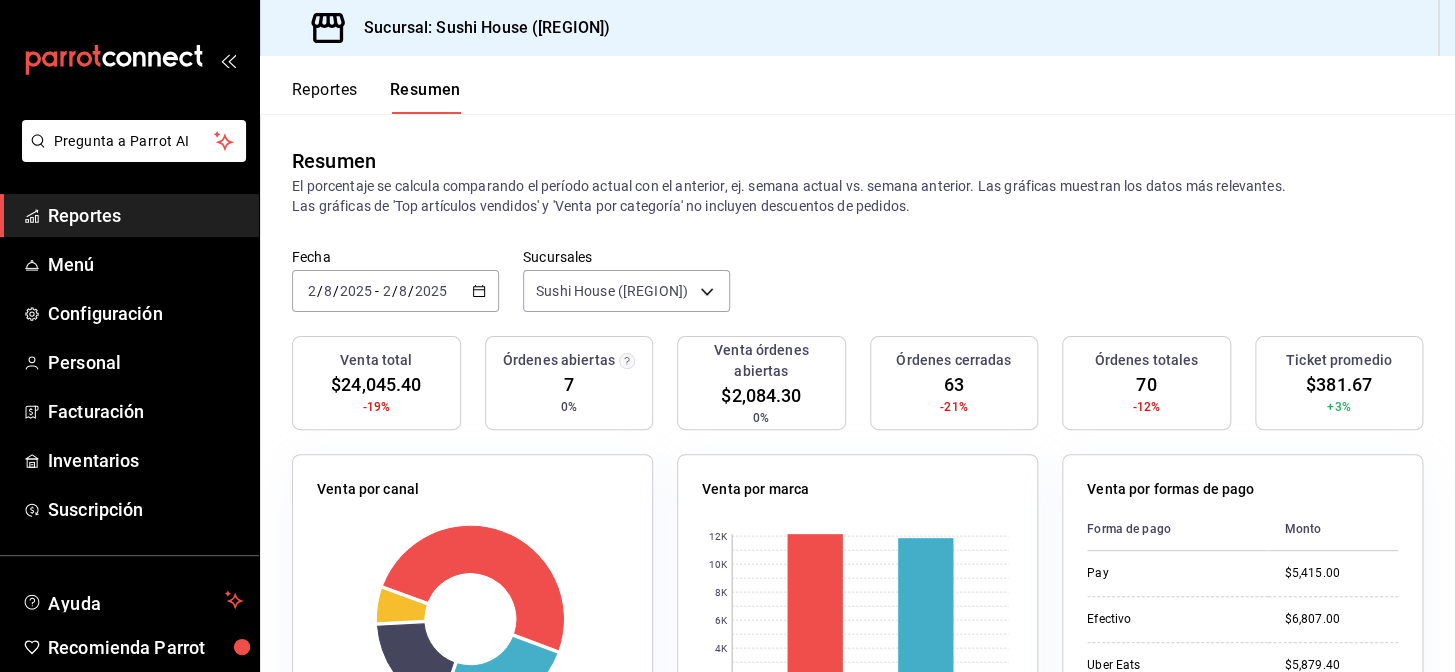 click on "Reportes" at bounding box center (129, 215) 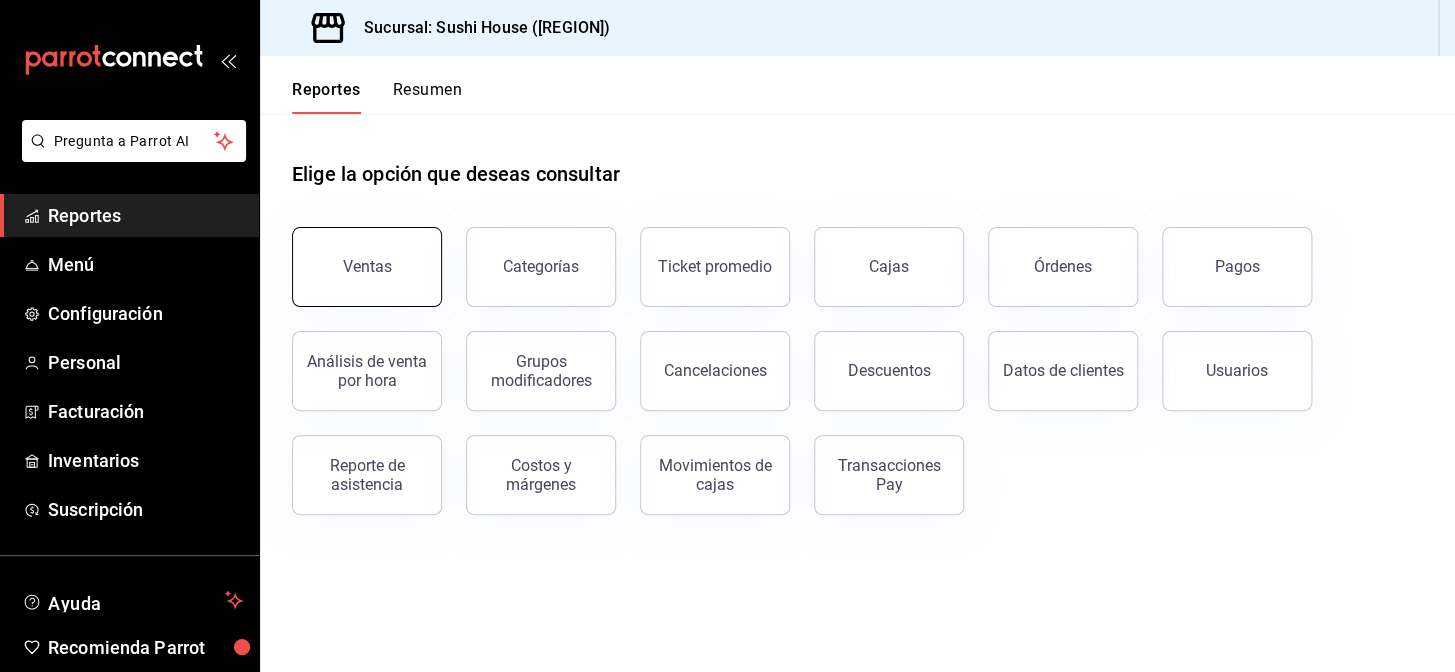 click on "Ventas" at bounding box center [367, 267] 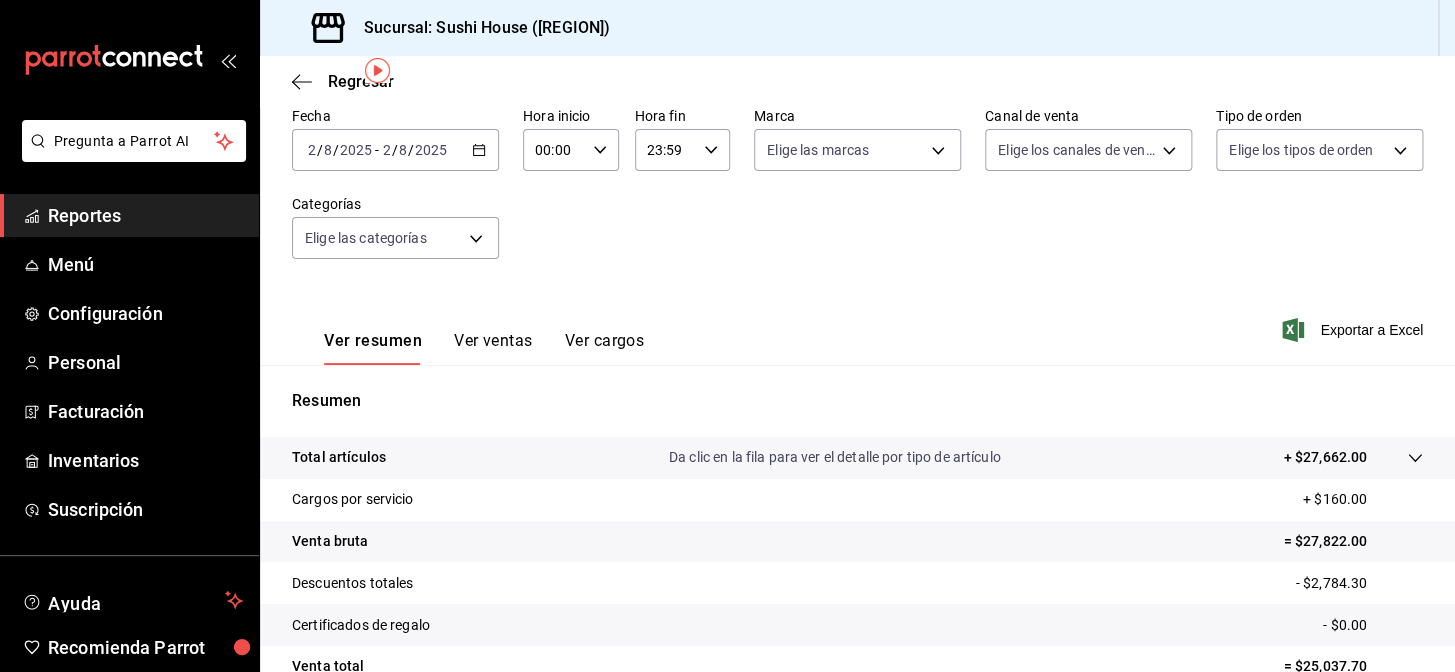 scroll, scrollTop: 0, scrollLeft: 0, axis: both 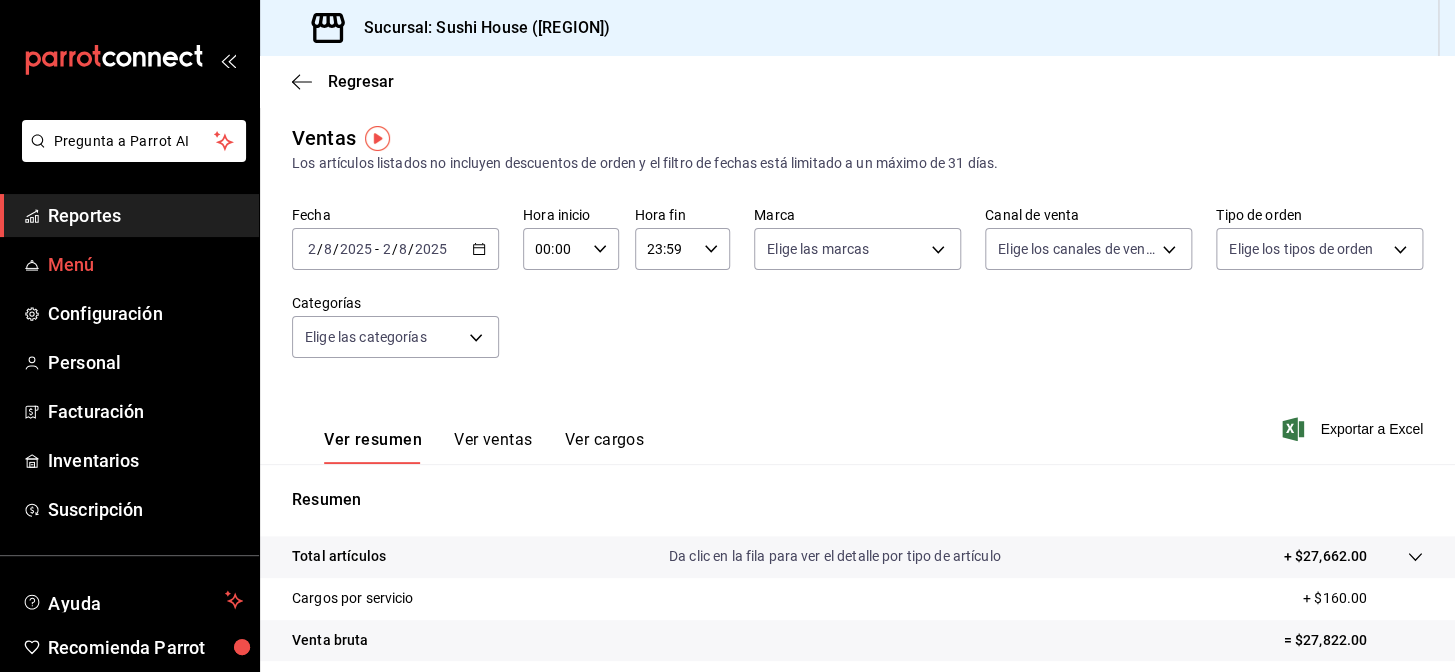 click on "Reportes" at bounding box center (145, 215) 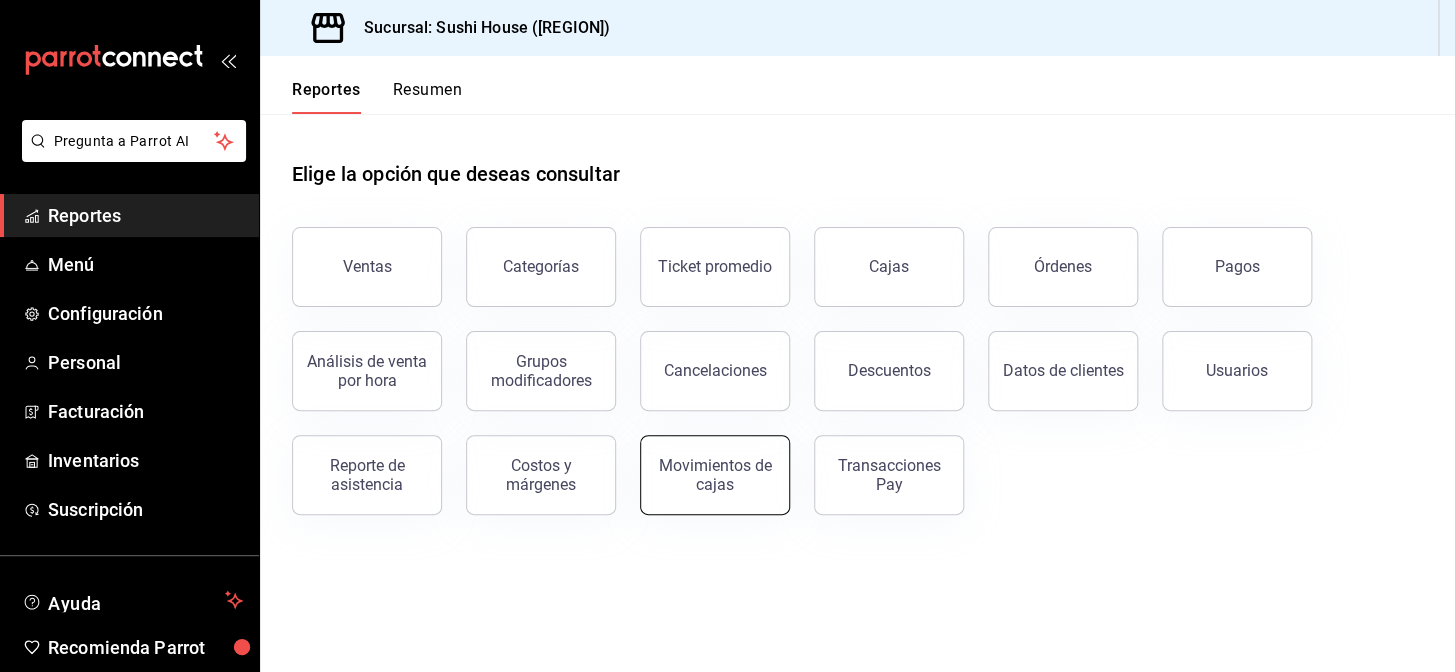 click on "Movimientos de cajas" at bounding box center [715, 475] 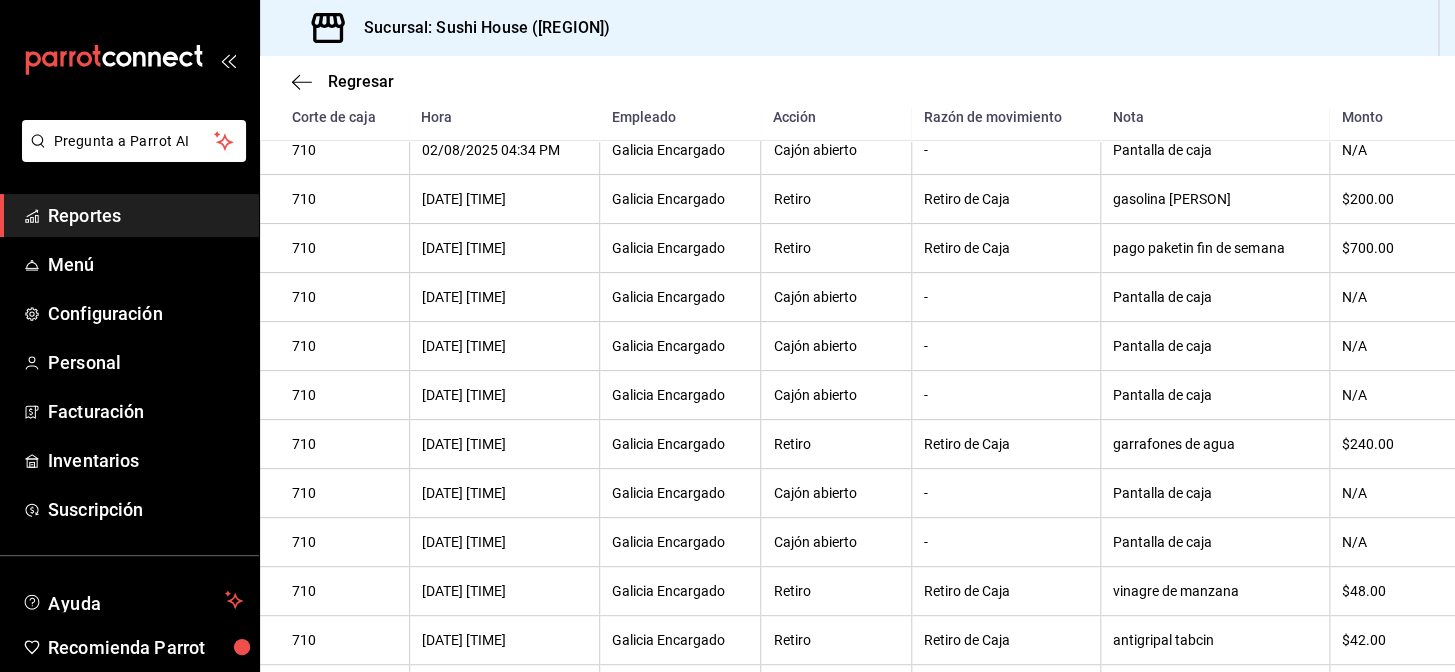 scroll, scrollTop: 991, scrollLeft: 0, axis: vertical 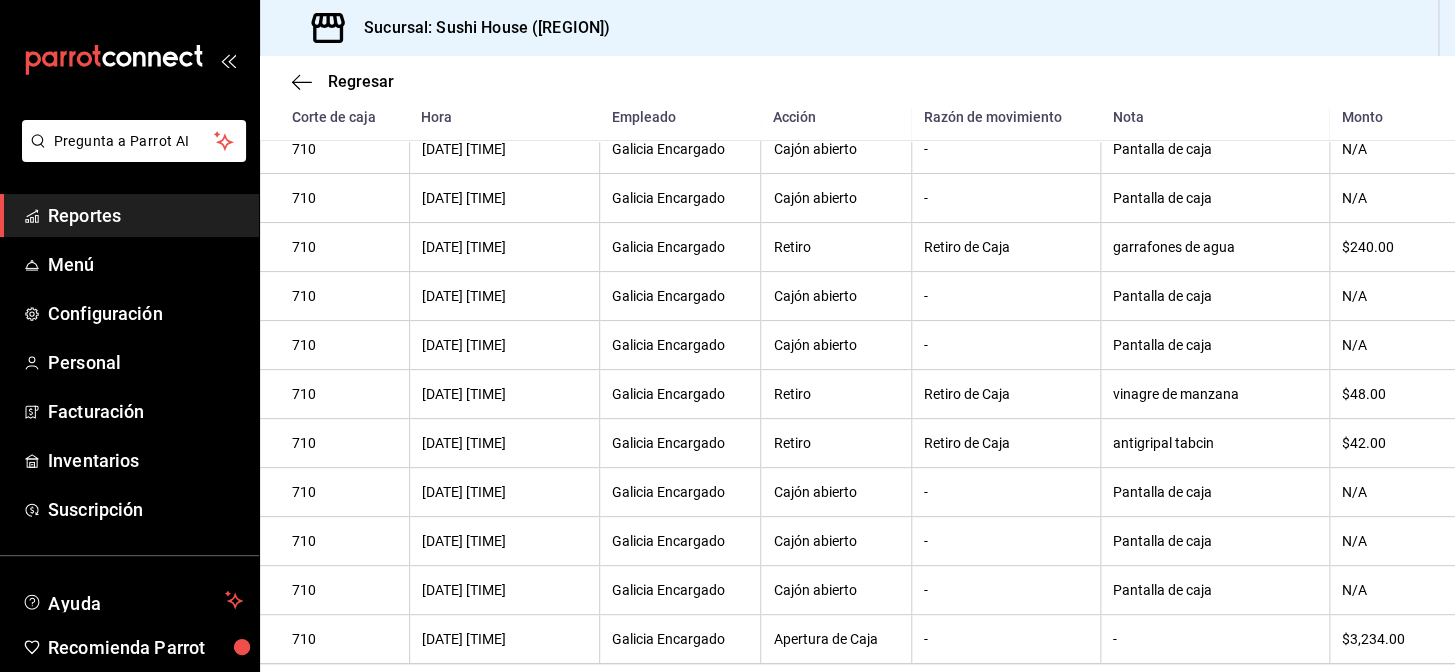 click on "Reportes" at bounding box center (145, 215) 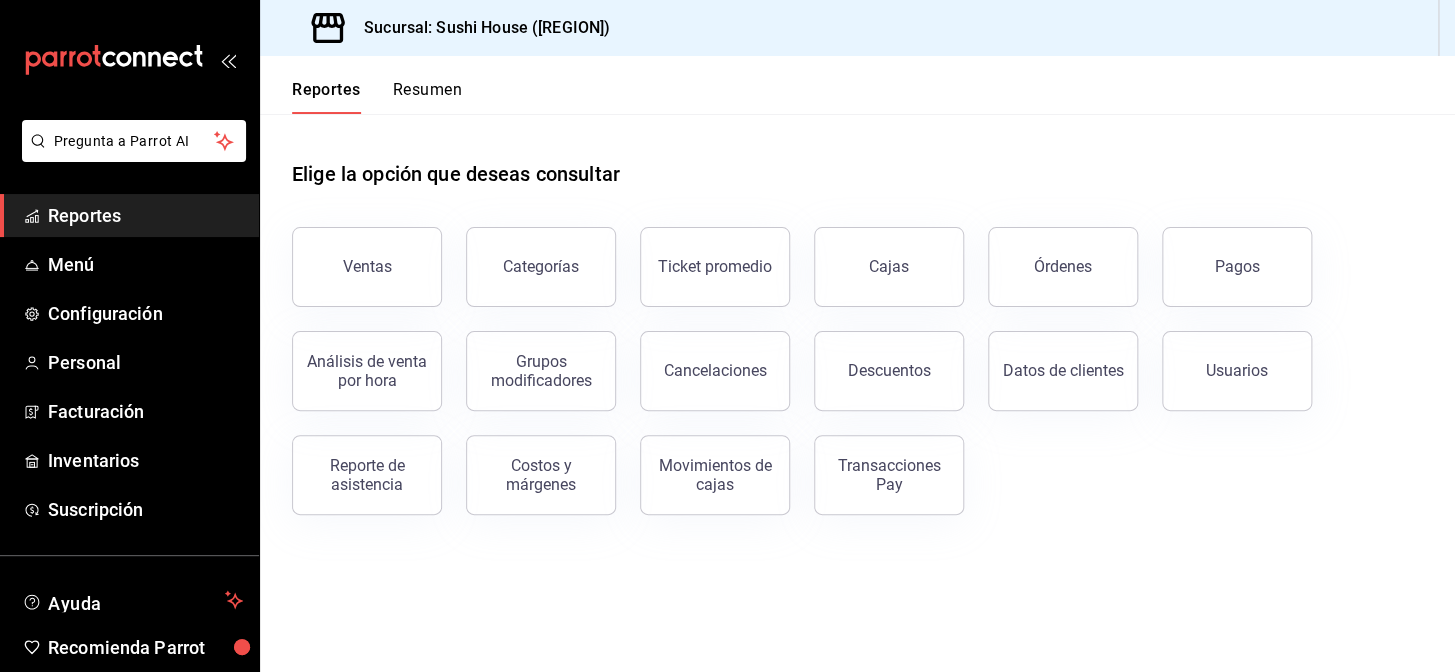 click on "Resumen" at bounding box center [427, 97] 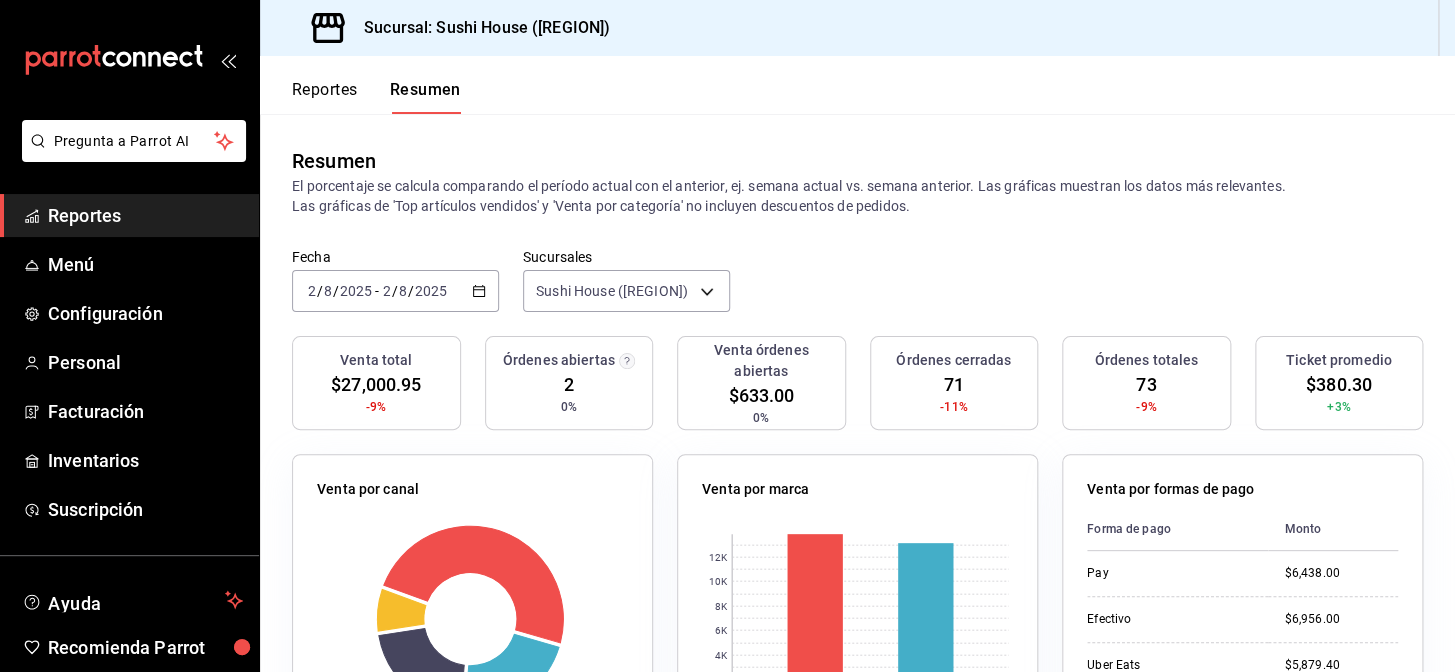 click on "Reportes" at bounding box center (145, 215) 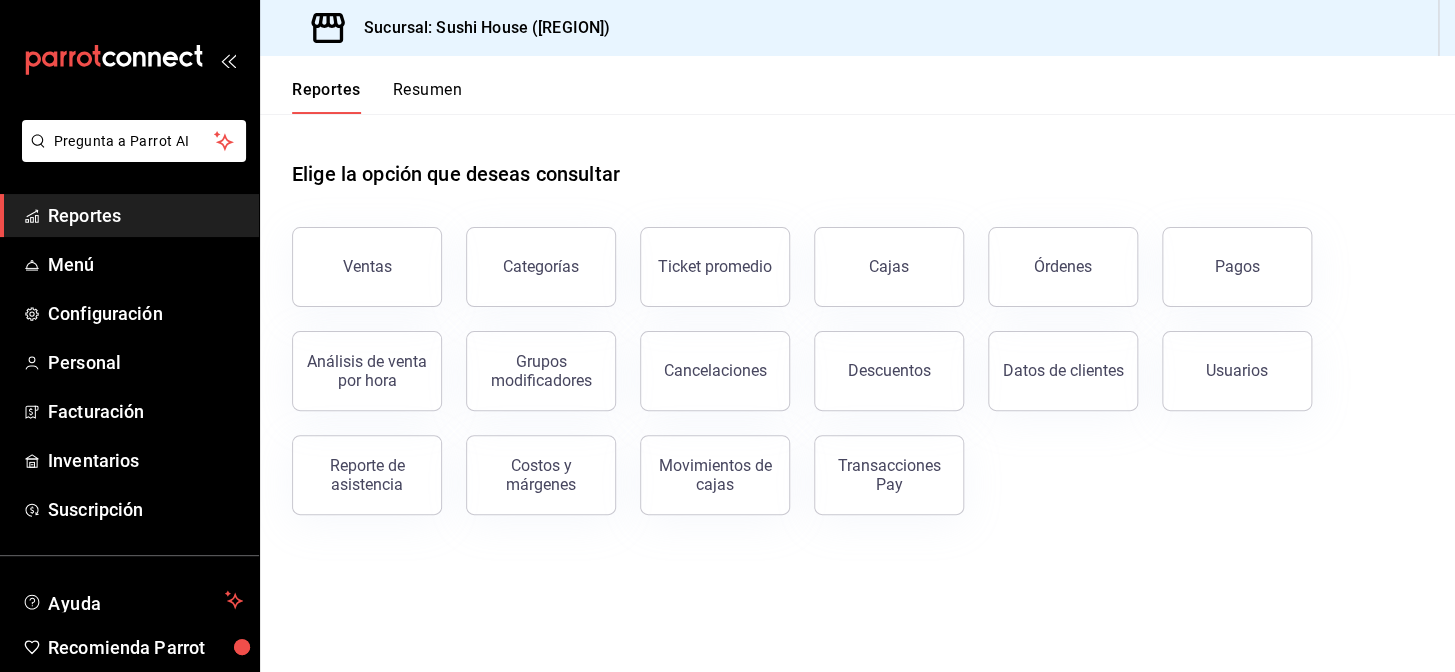 click on "Resumen" at bounding box center (427, 97) 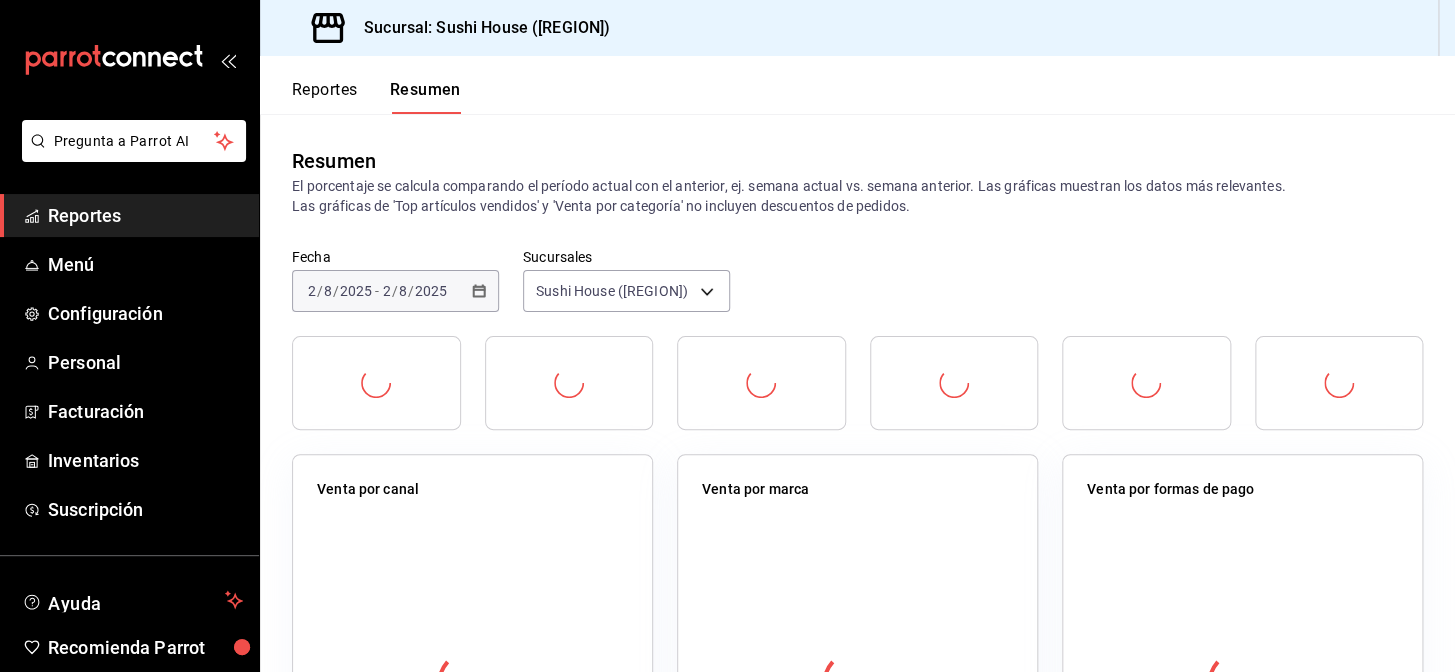 click on "Resumen" at bounding box center (425, 97) 